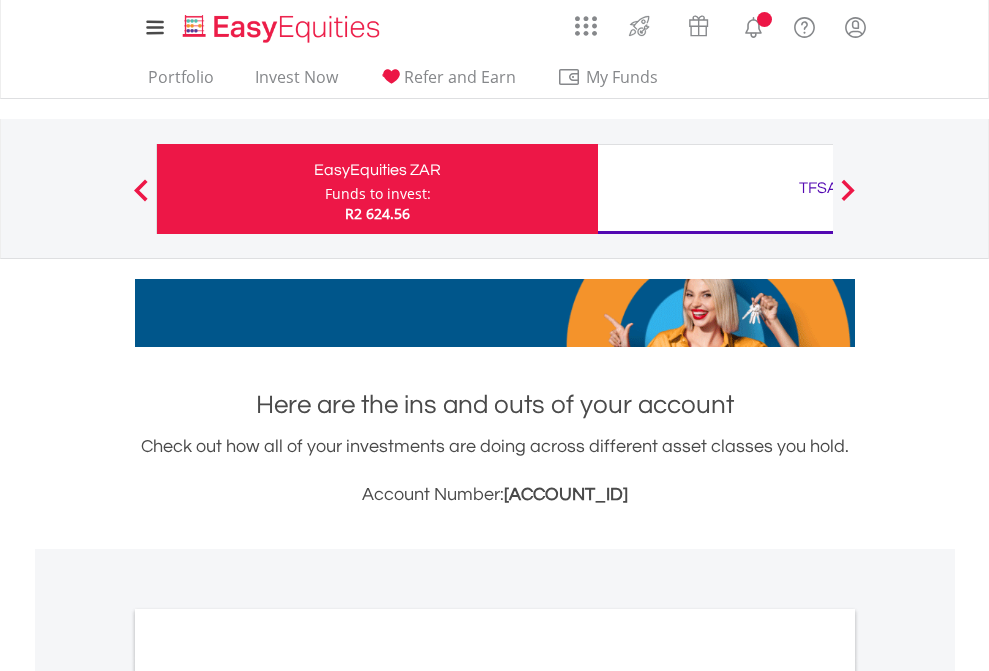scroll, scrollTop: 0, scrollLeft: 0, axis: both 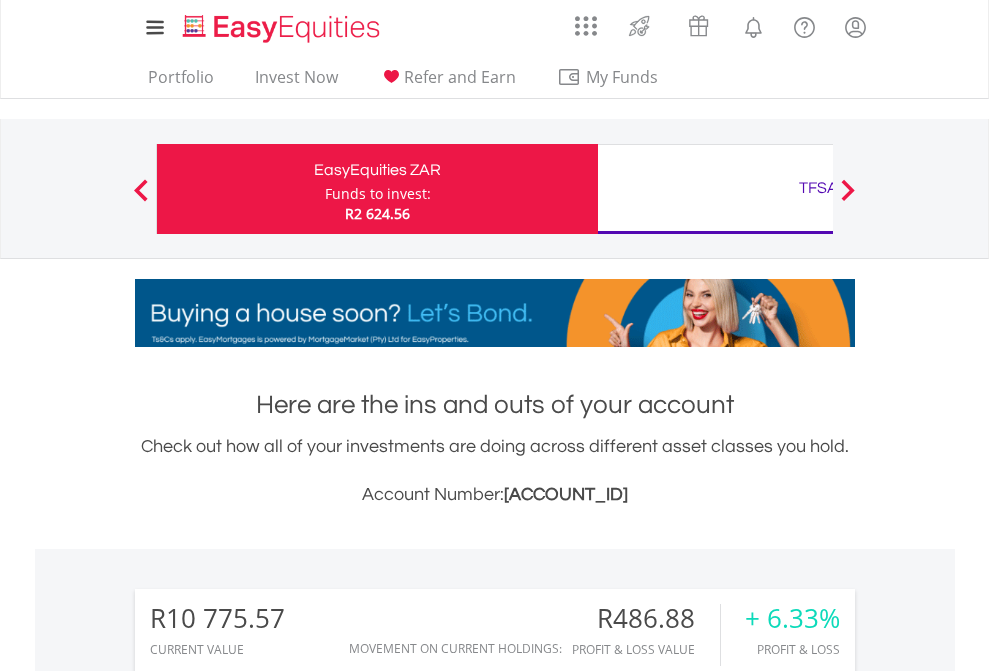 click on "Funds to invest:" at bounding box center (378, 194) 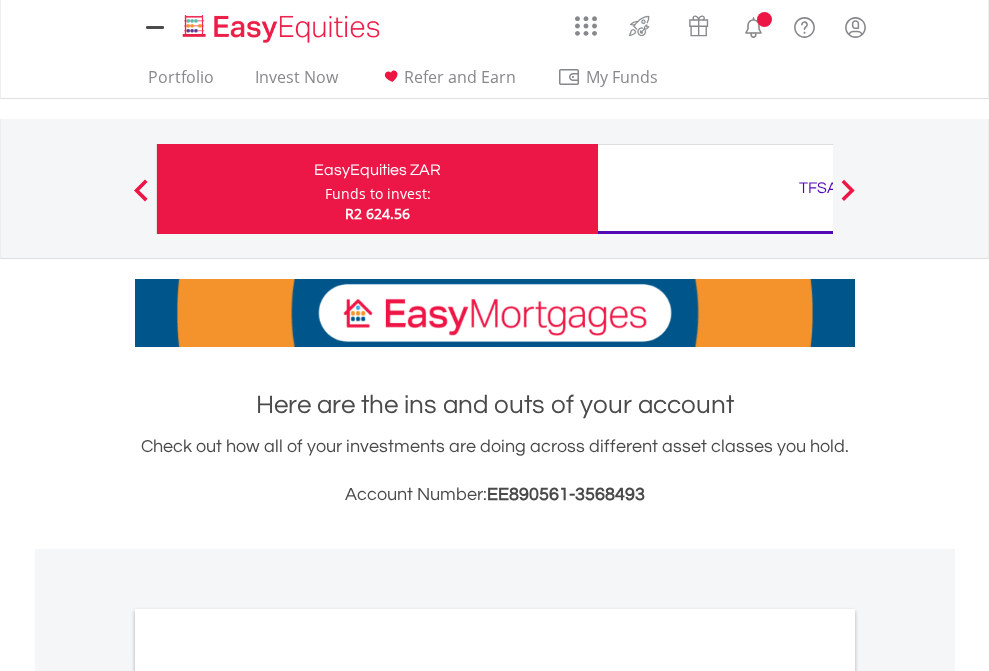scroll, scrollTop: 0, scrollLeft: 0, axis: both 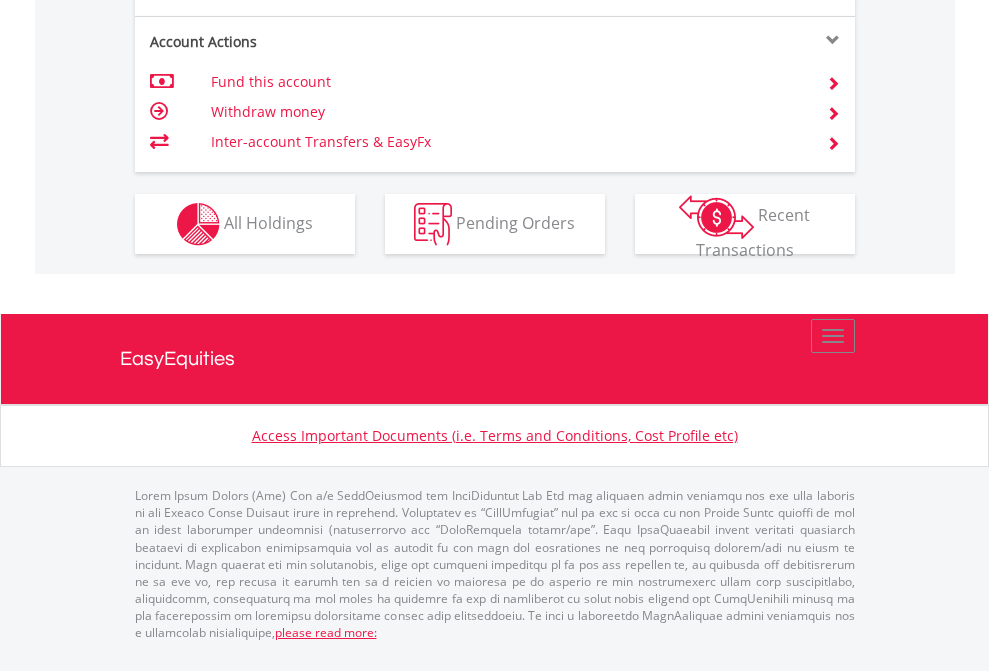 click on "Investment types" at bounding box center [706, -337] 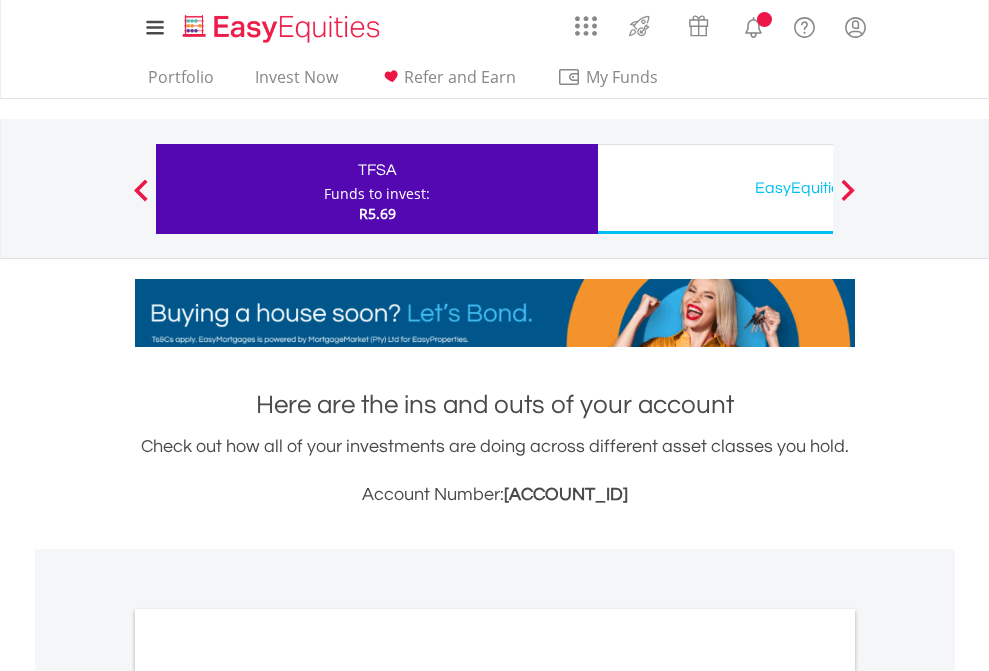 scroll, scrollTop: 0, scrollLeft: 0, axis: both 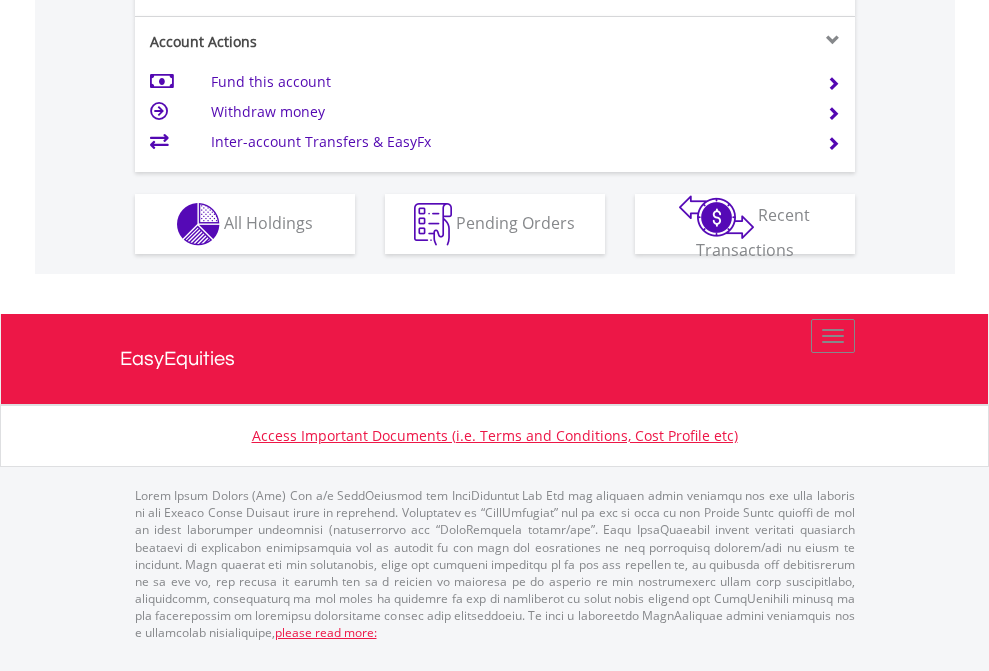 click on "Investment types" at bounding box center (706, -337) 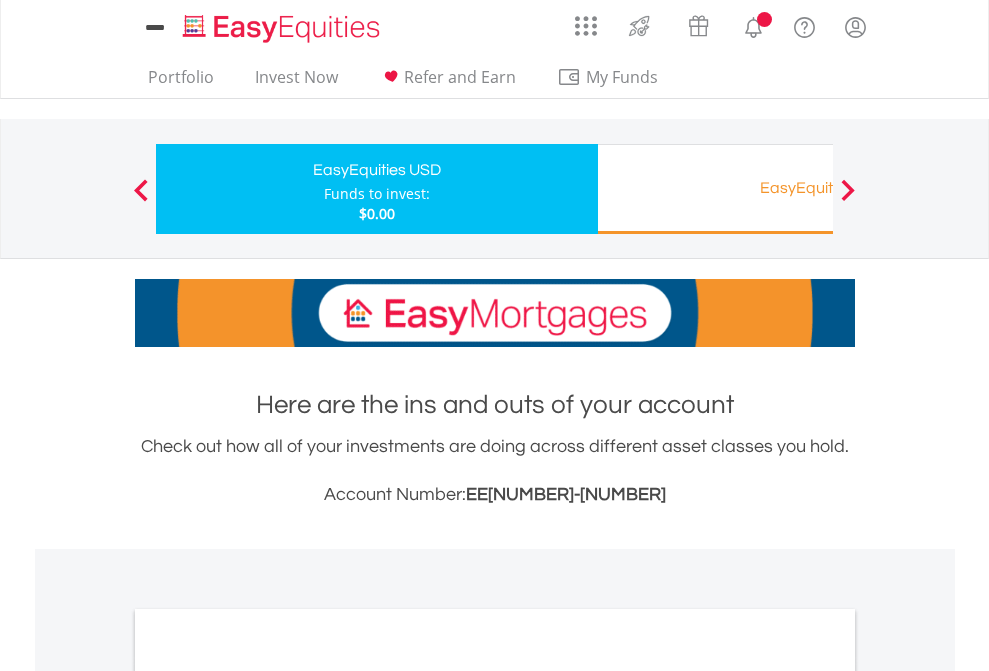 scroll, scrollTop: 0, scrollLeft: 0, axis: both 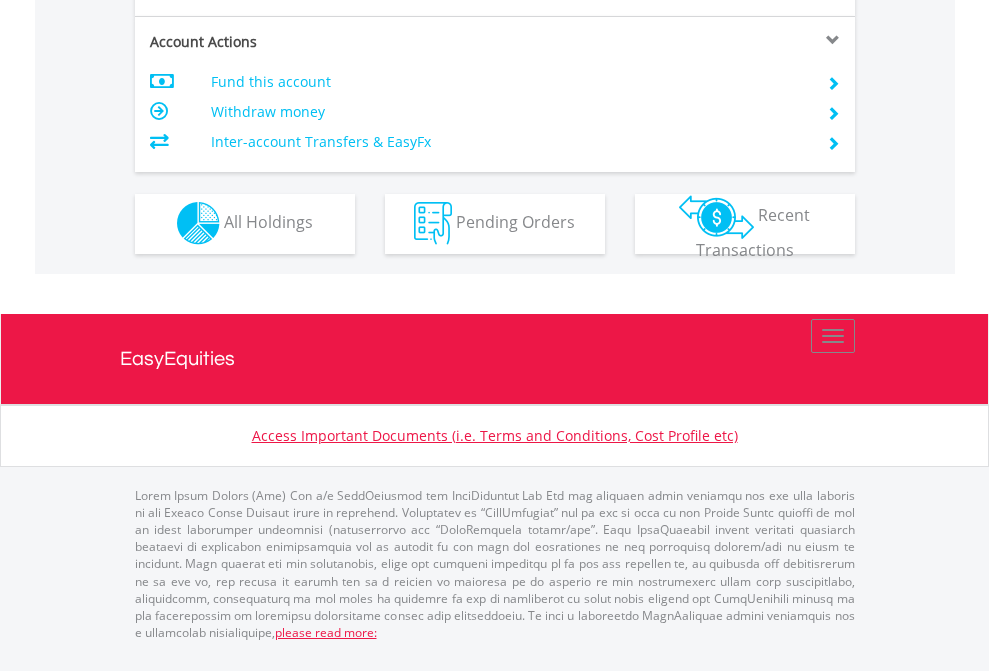 click on "Investment types" at bounding box center (706, -353) 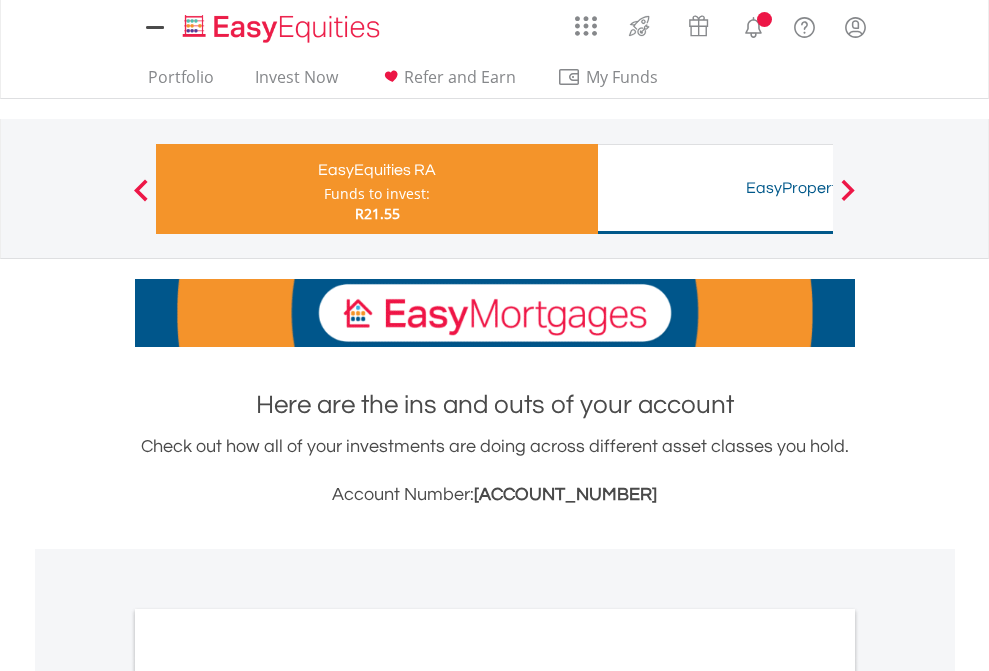 scroll, scrollTop: 0, scrollLeft: 0, axis: both 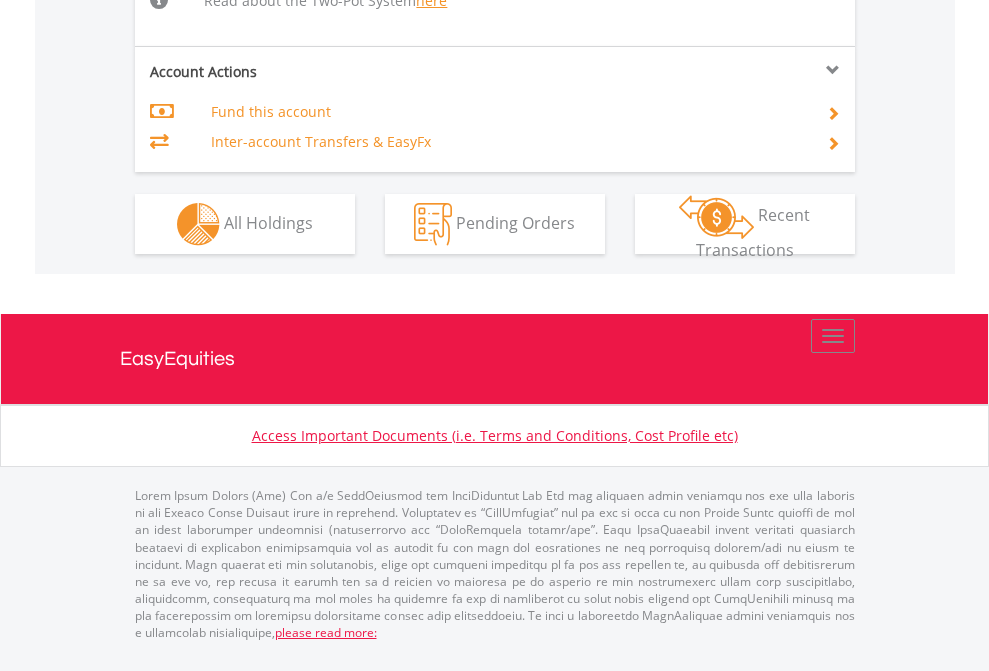 click on "Investment types" at bounding box center (706, -498) 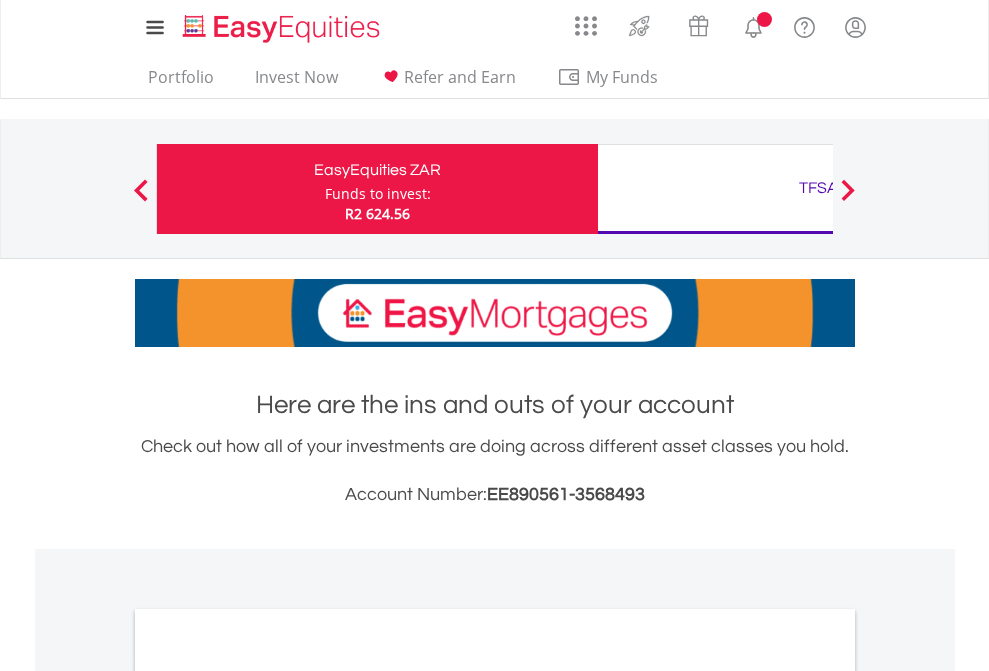 scroll, scrollTop: 0, scrollLeft: 0, axis: both 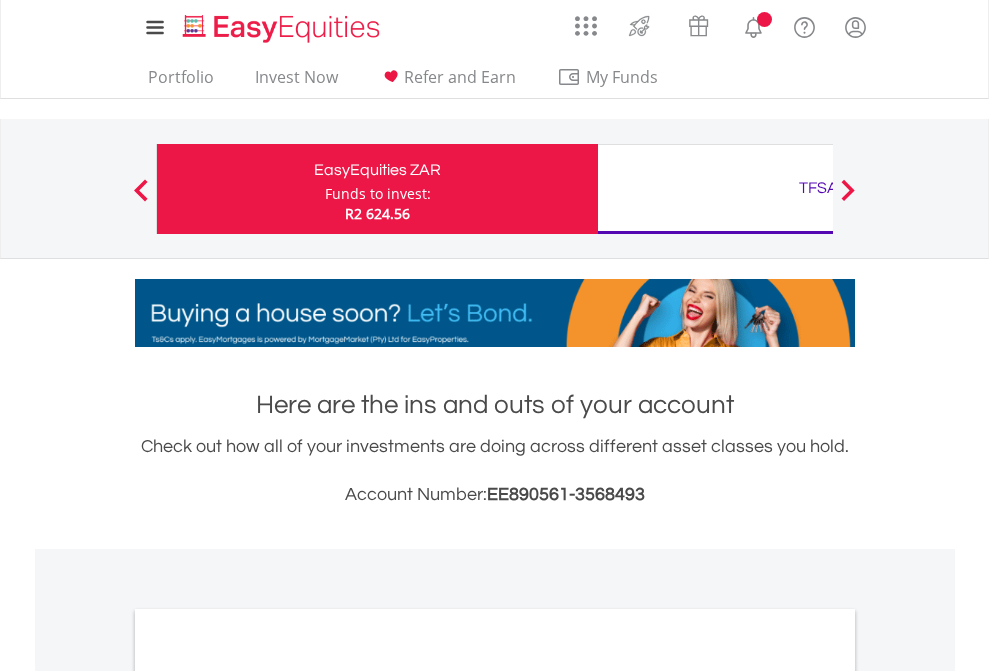 click on "All Holdings" at bounding box center (268, 1096) 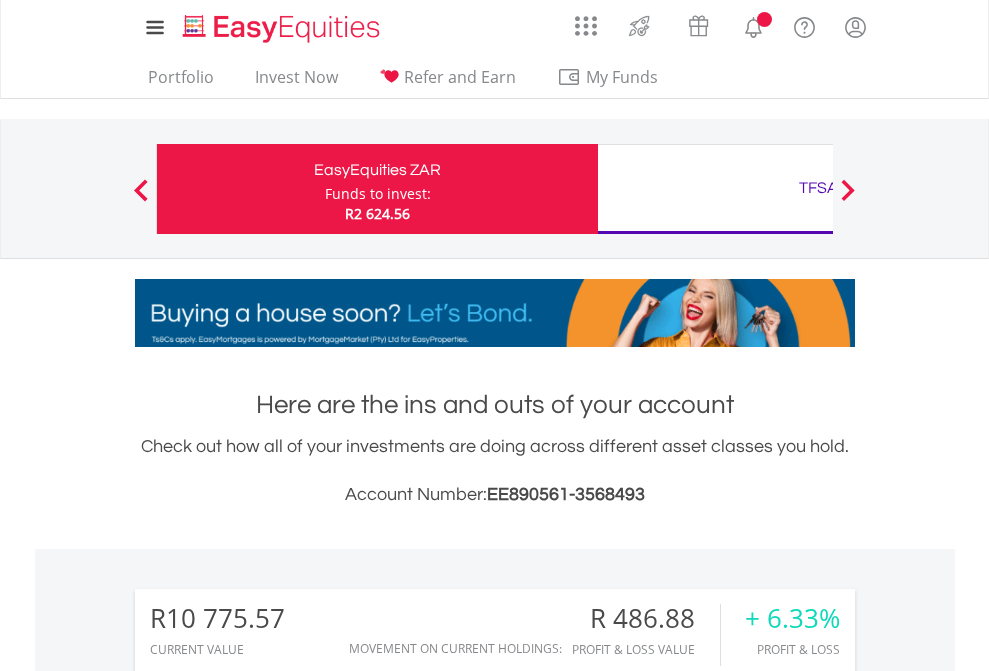 scroll, scrollTop: 1202, scrollLeft: 0, axis: vertical 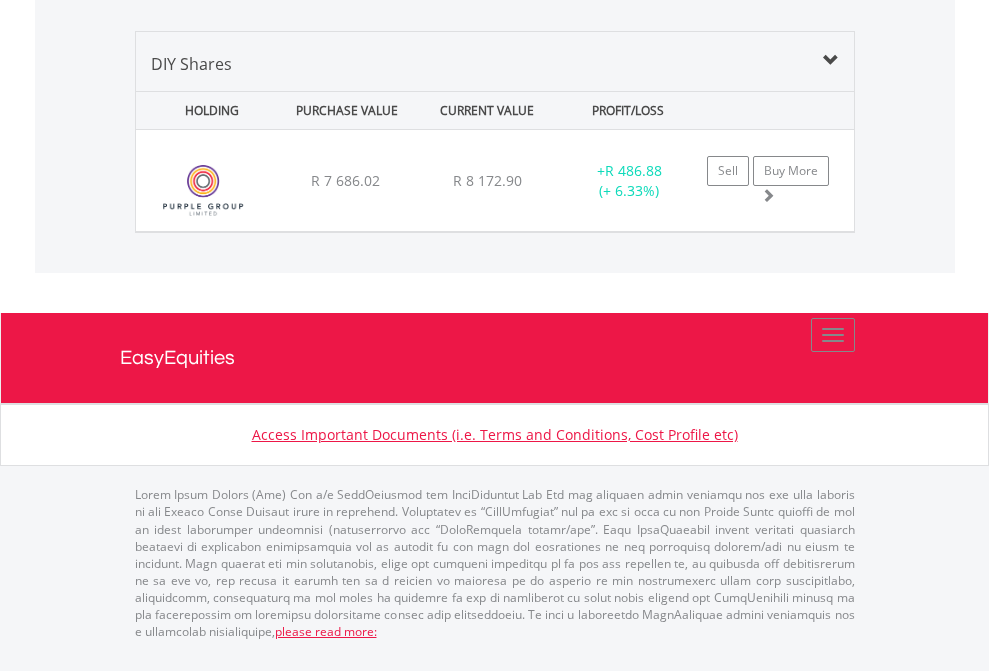 click on "TFSA" at bounding box center (818, -1419) 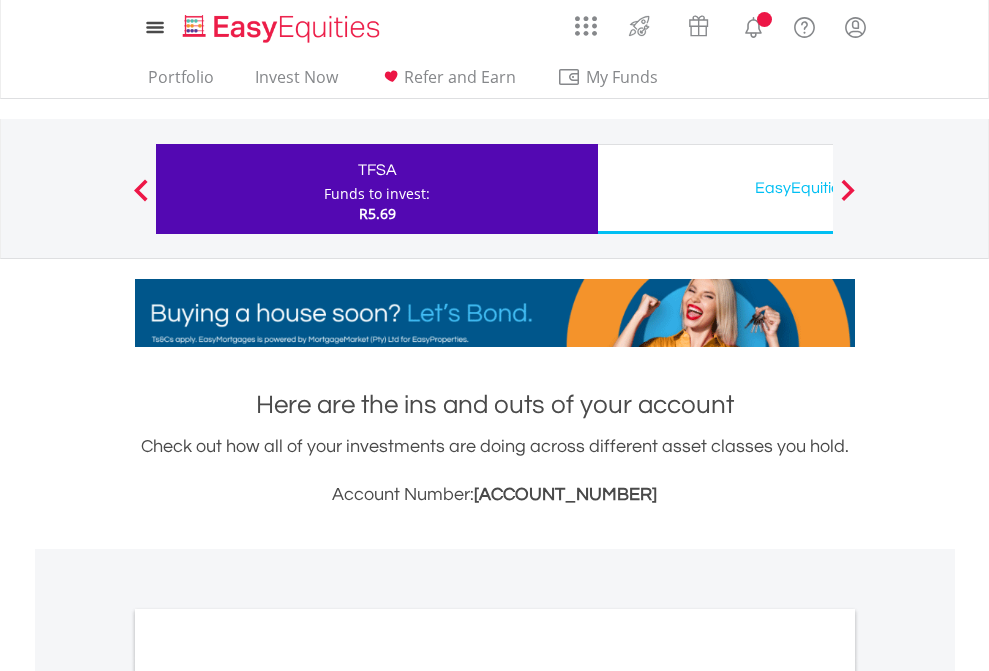click on "All Holdings" at bounding box center [268, 1096] 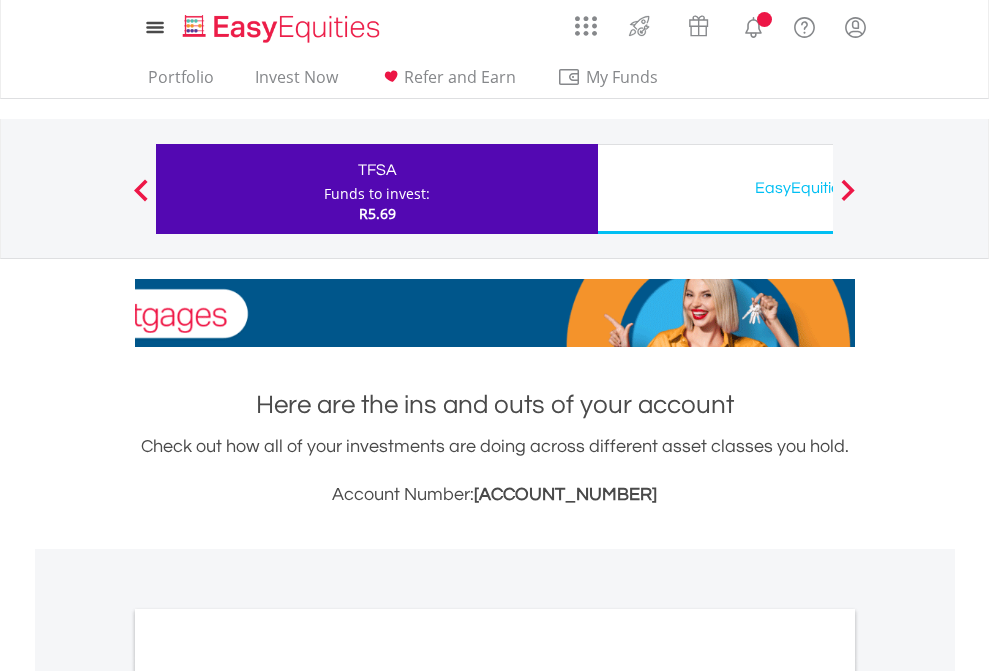 scroll, scrollTop: 1202, scrollLeft: 0, axis: vertical 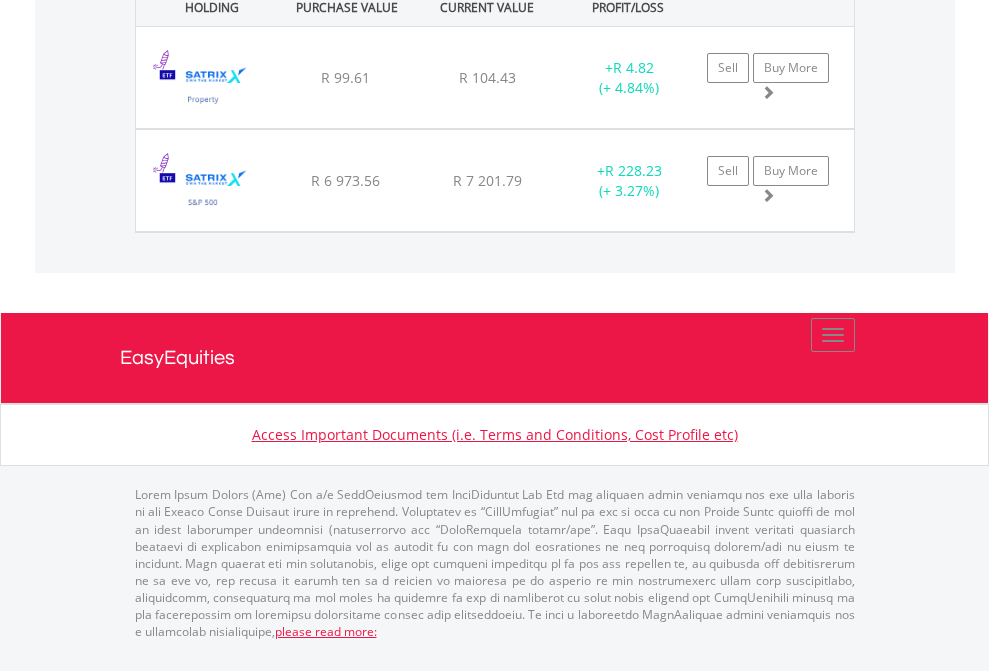 click on "EasyEquities USD" at bounding box center [818, -1522] 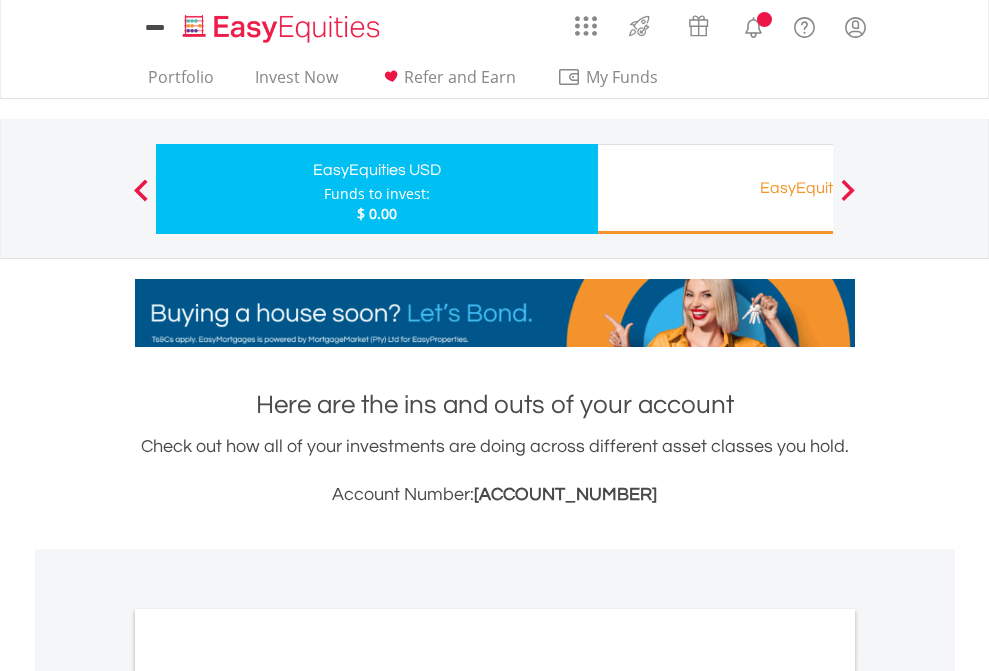 scroll, scrollTop: 1202, scrollLeft: 0, axis: vertical 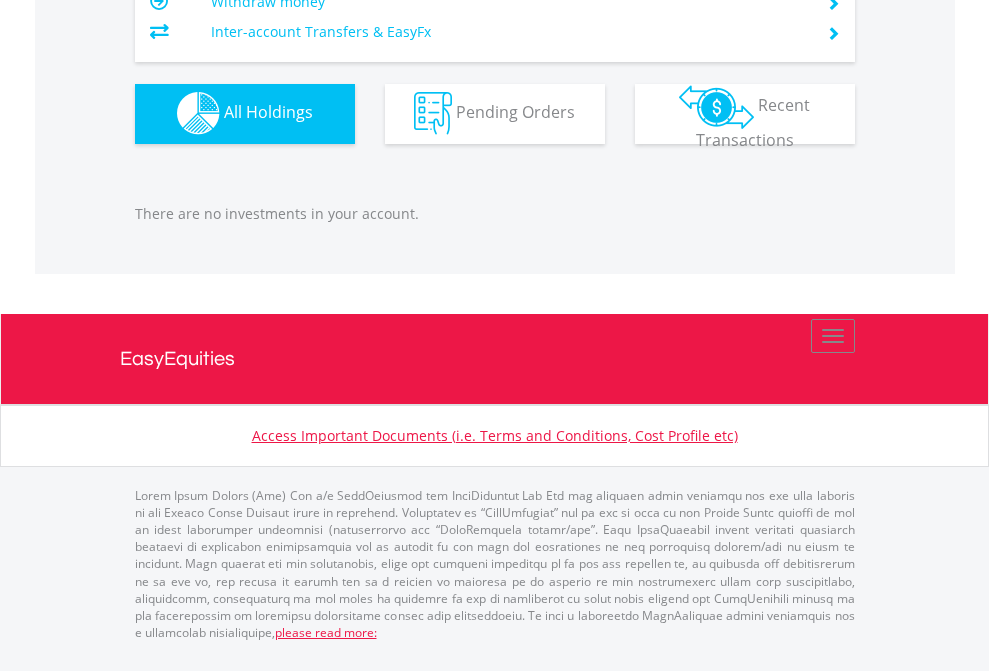 click on "EasyEquities RA" at bounding box center (818, -1142) 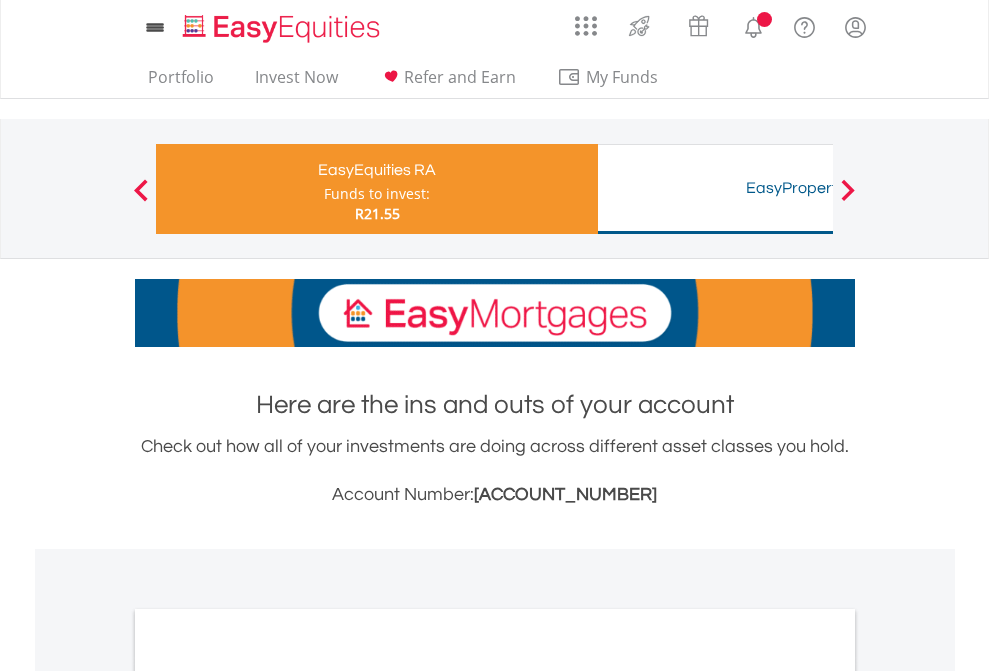 scroll, scrollTop: 0, scrollLeft: 0, axis: both 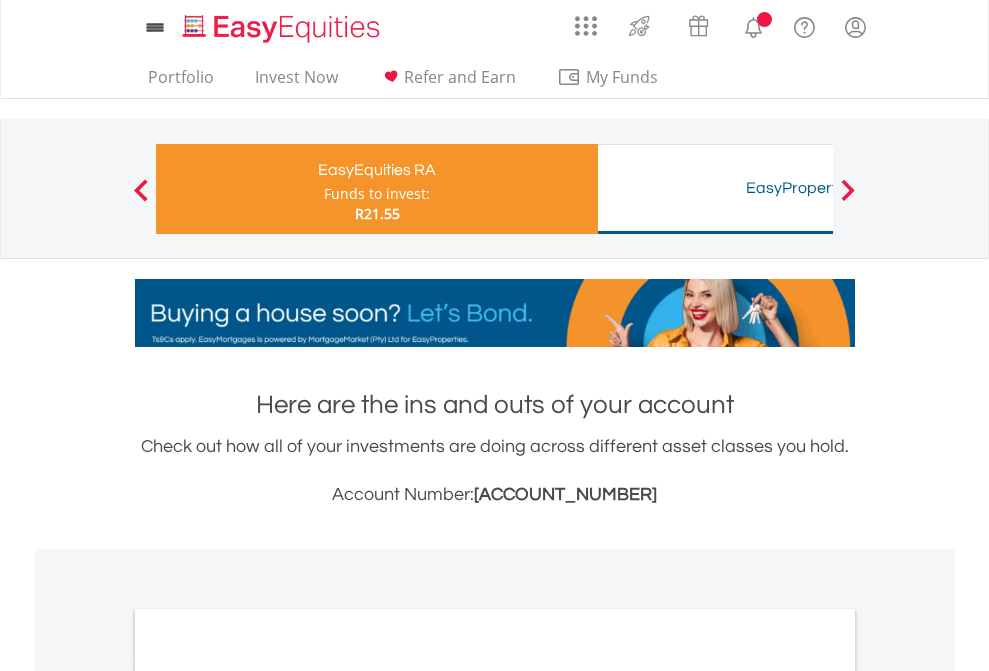 click on "All Holdings" at bounding box center (268, 1066) 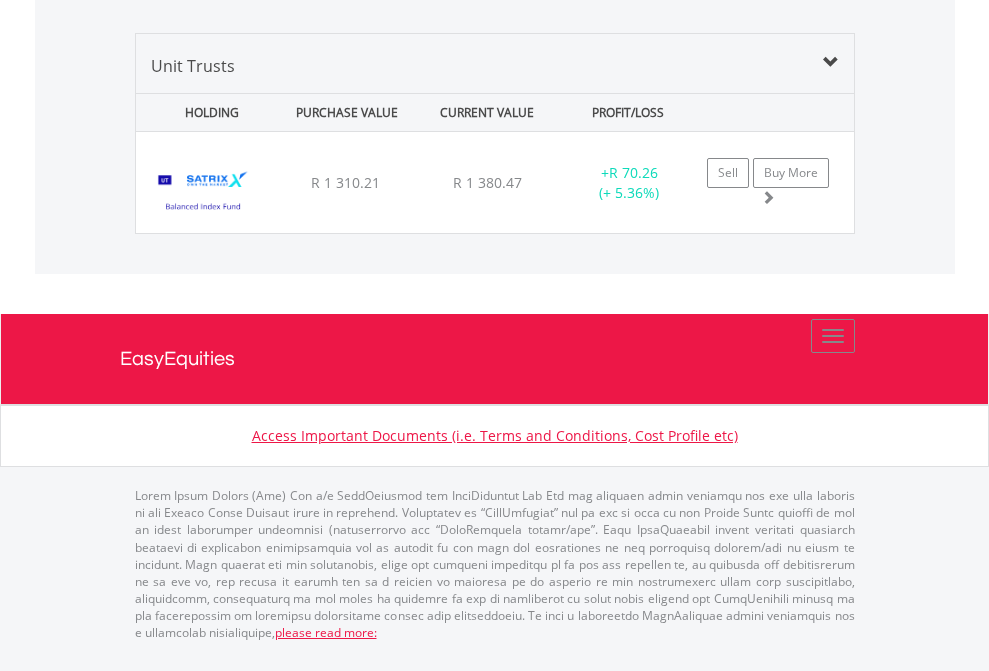 scroll, scrollTop: 2422, scrollLeft: 0, axis: vertical 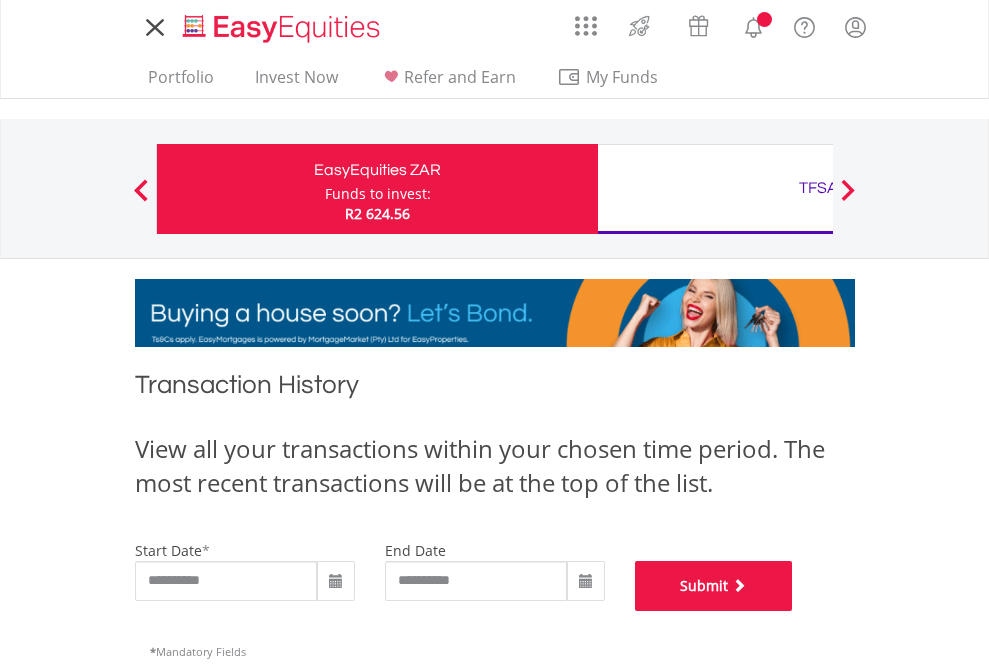 click on "Submit" at bounding box center (714, 586) 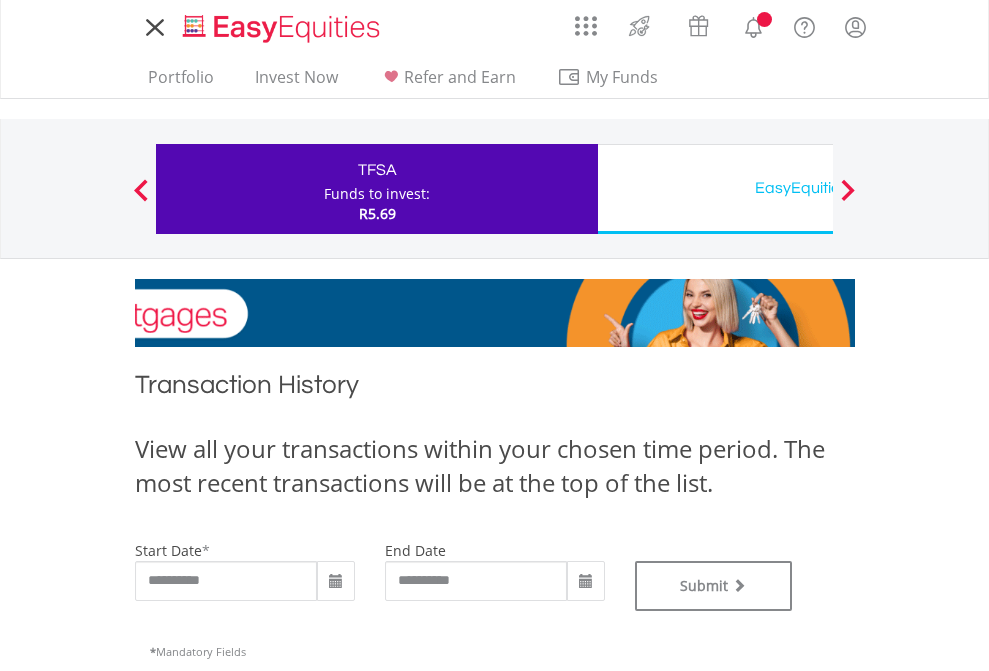scroll, scrollTop: 0, scrollLeft: 0, axis: both 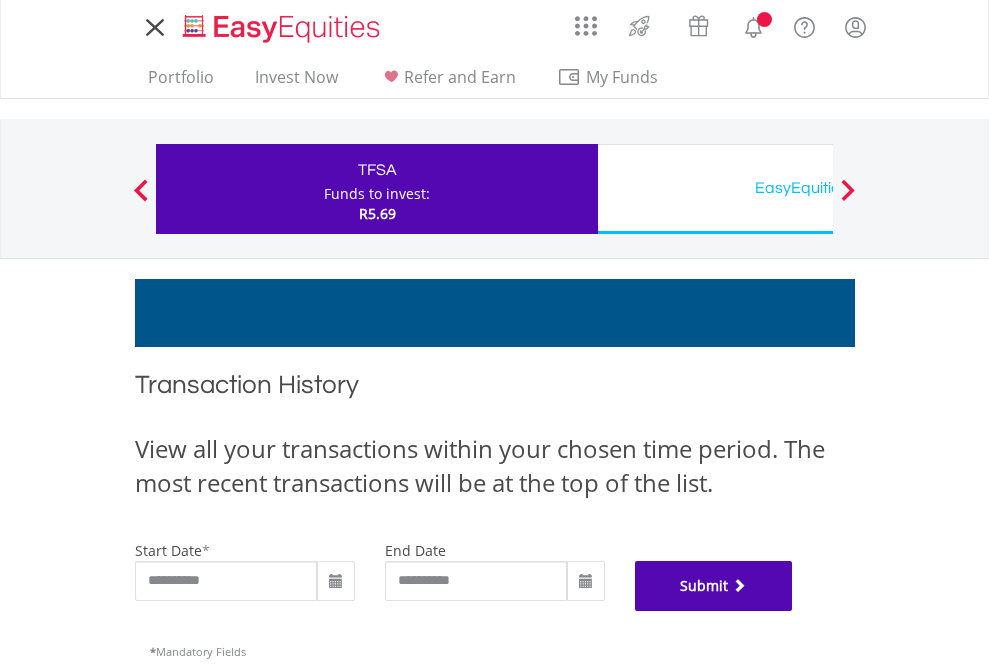 click on "Submit" at bounding box center (714, 586) 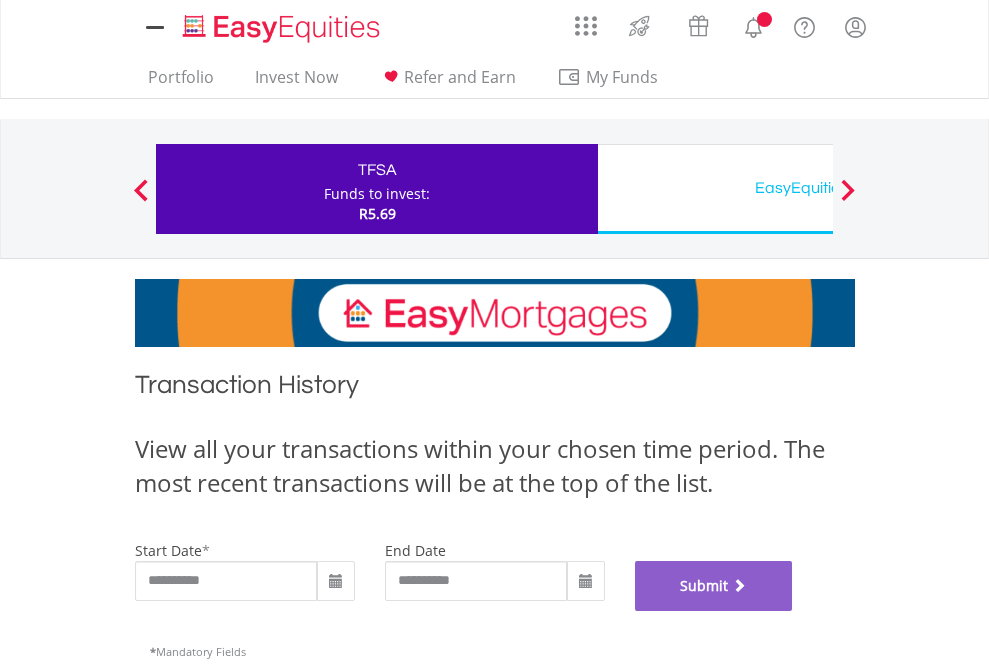 scroll, scrollTop: 811, scrollLeft: 0, axis: vertical 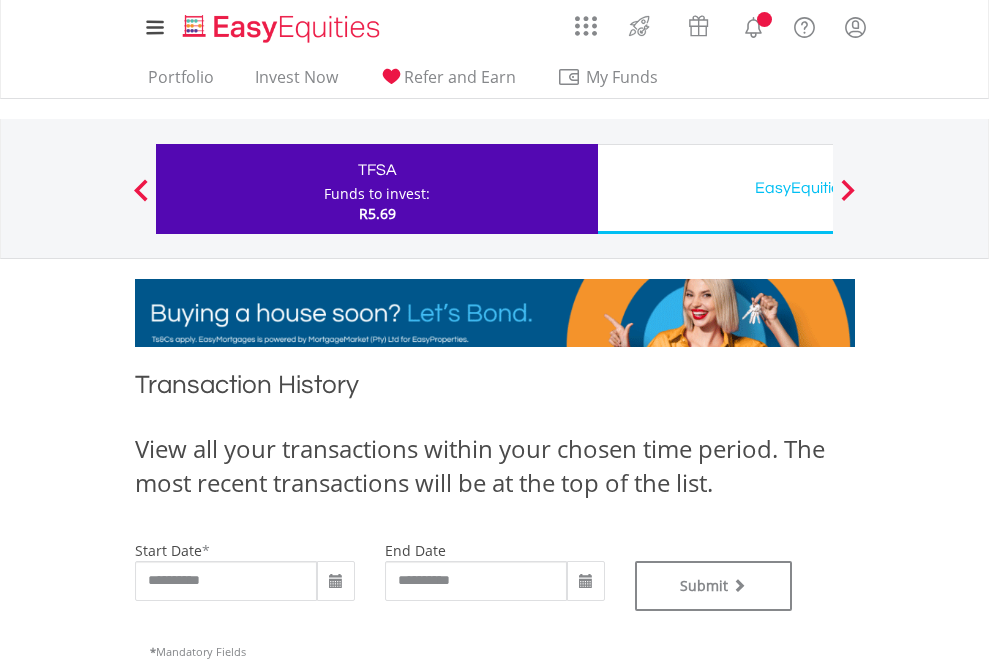 click on "EasyEquities USD" at bounding box center [818, 188] 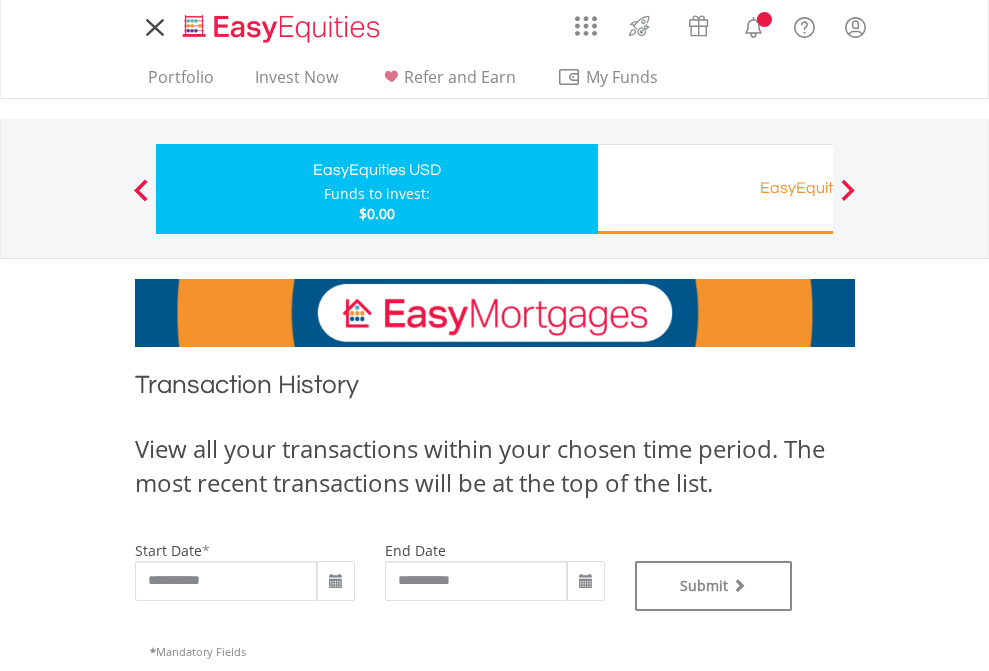 scroll, scrollTop: 0, scrollLeft: 0, axis: both 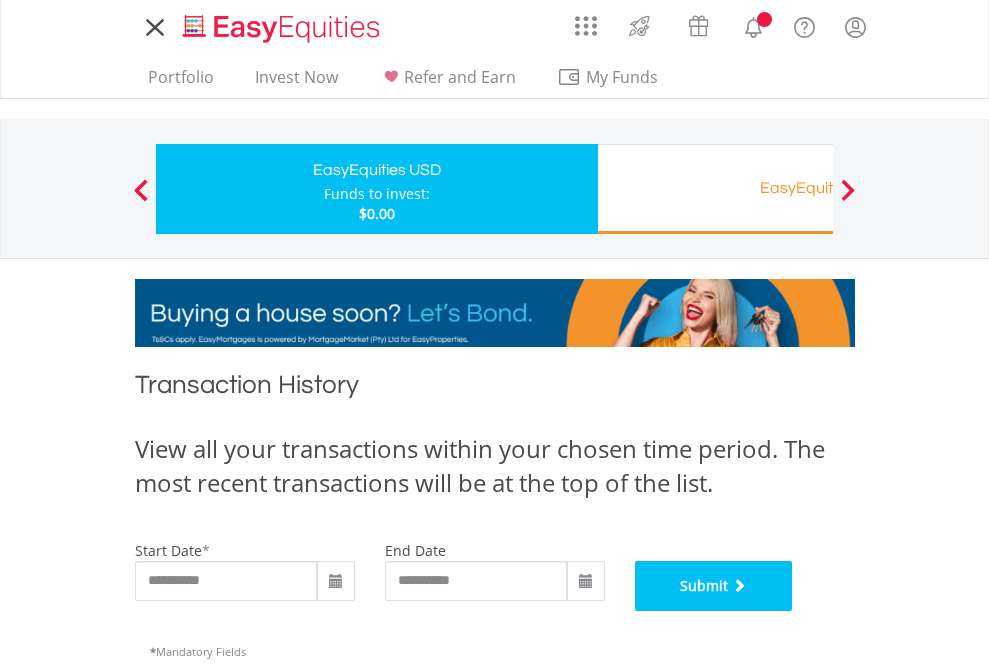 click on "Submit" at bounding box center [714, 586] 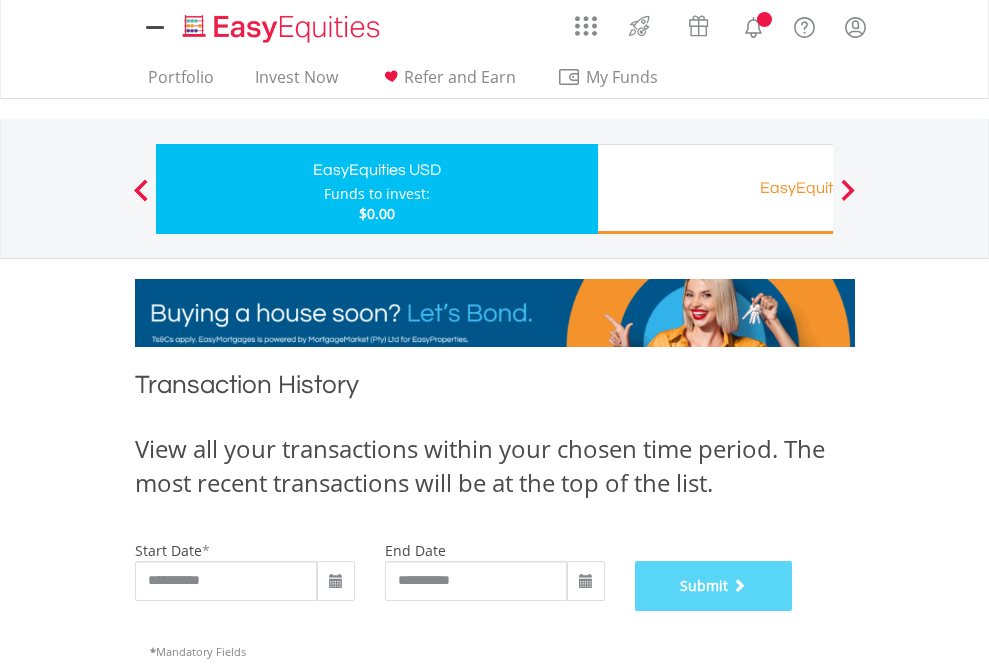 scroll, scrollTop: 811, scrollLeft: 0, axis: vertical 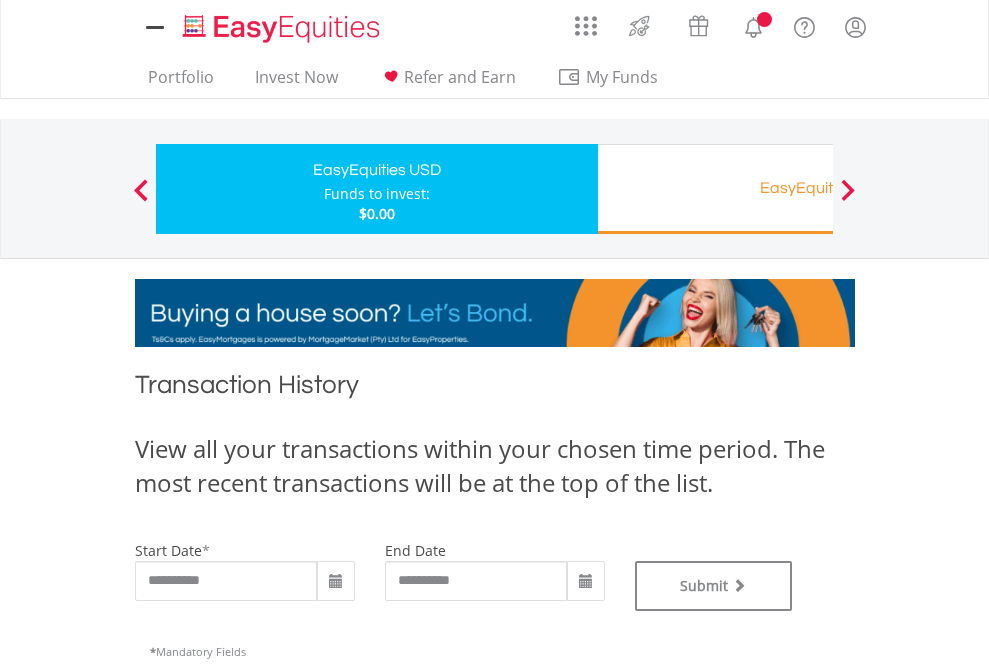click on "EasyEquities RA" at bounding box center (818, 188) 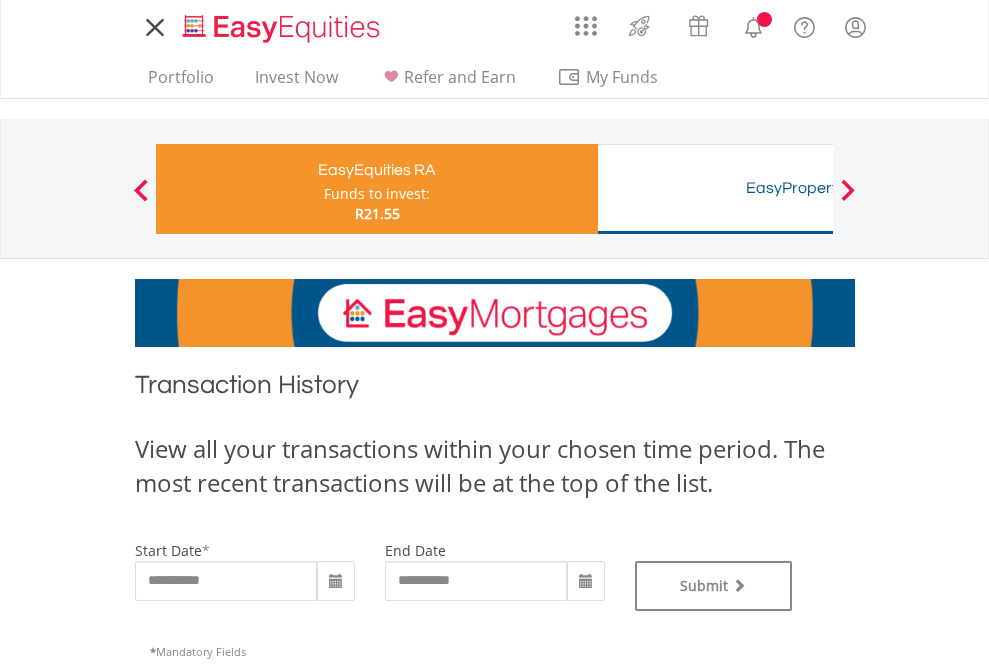 scroll, scrollTop: 0, scrollLeft: 0, axis: both 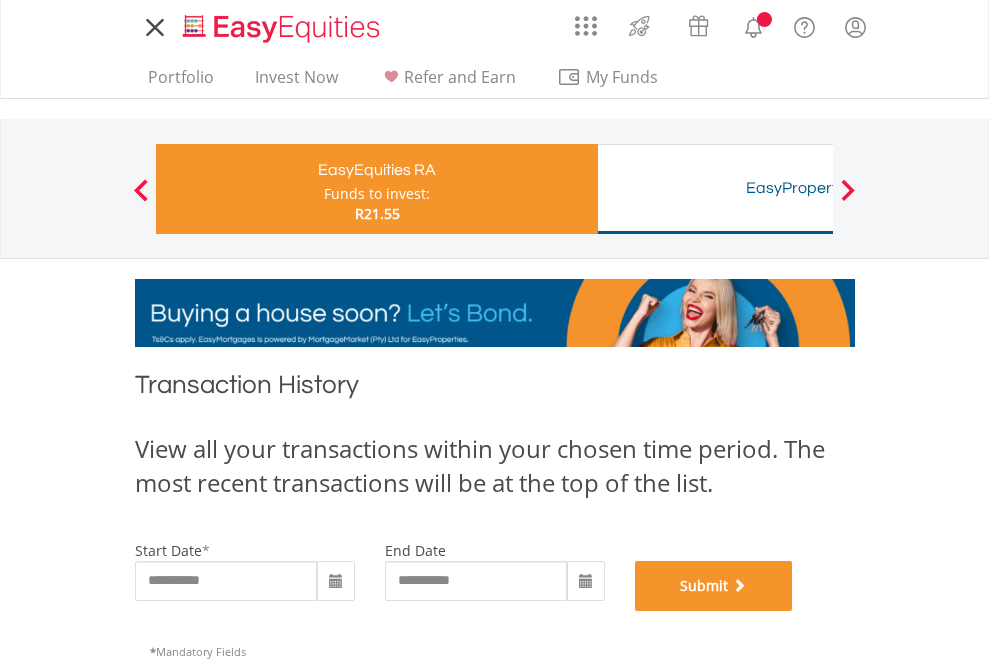 click on "Submit" at bounding box center [714, 586] 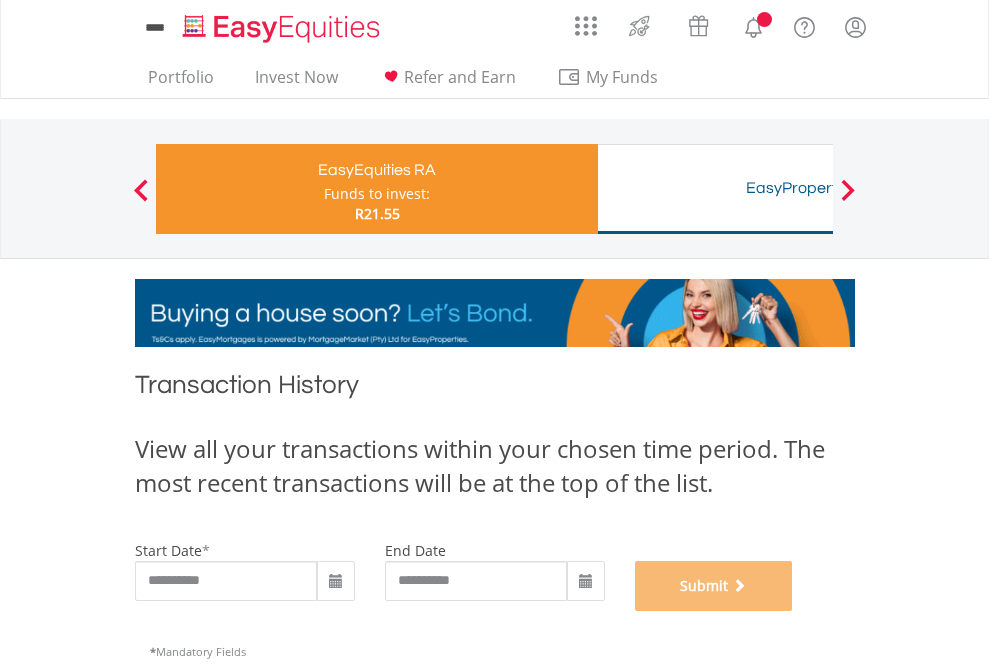 scroll, scrollTop: 811, scrollLeft: 0, axis: vertical 